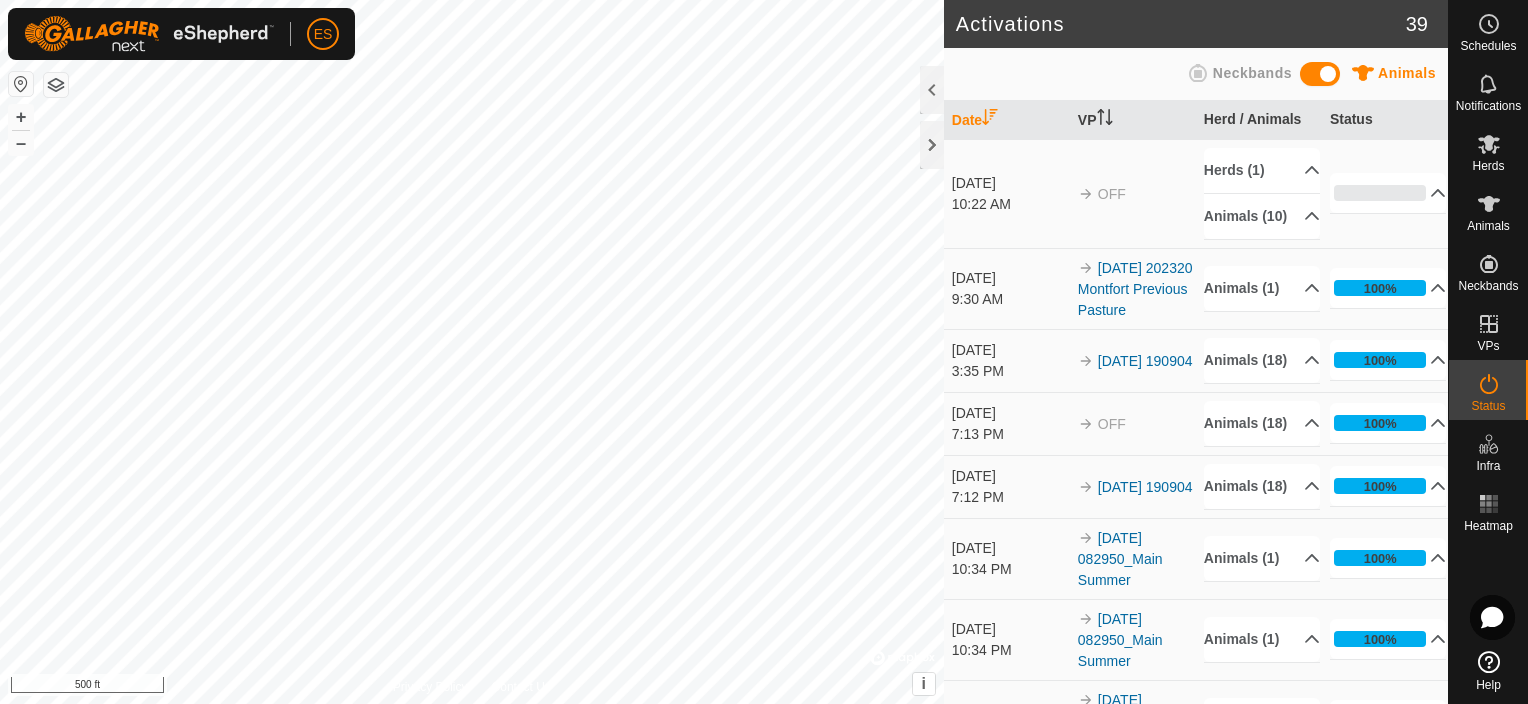 scroll, scrollTop: 0, scrollLeft: 0, axis: both 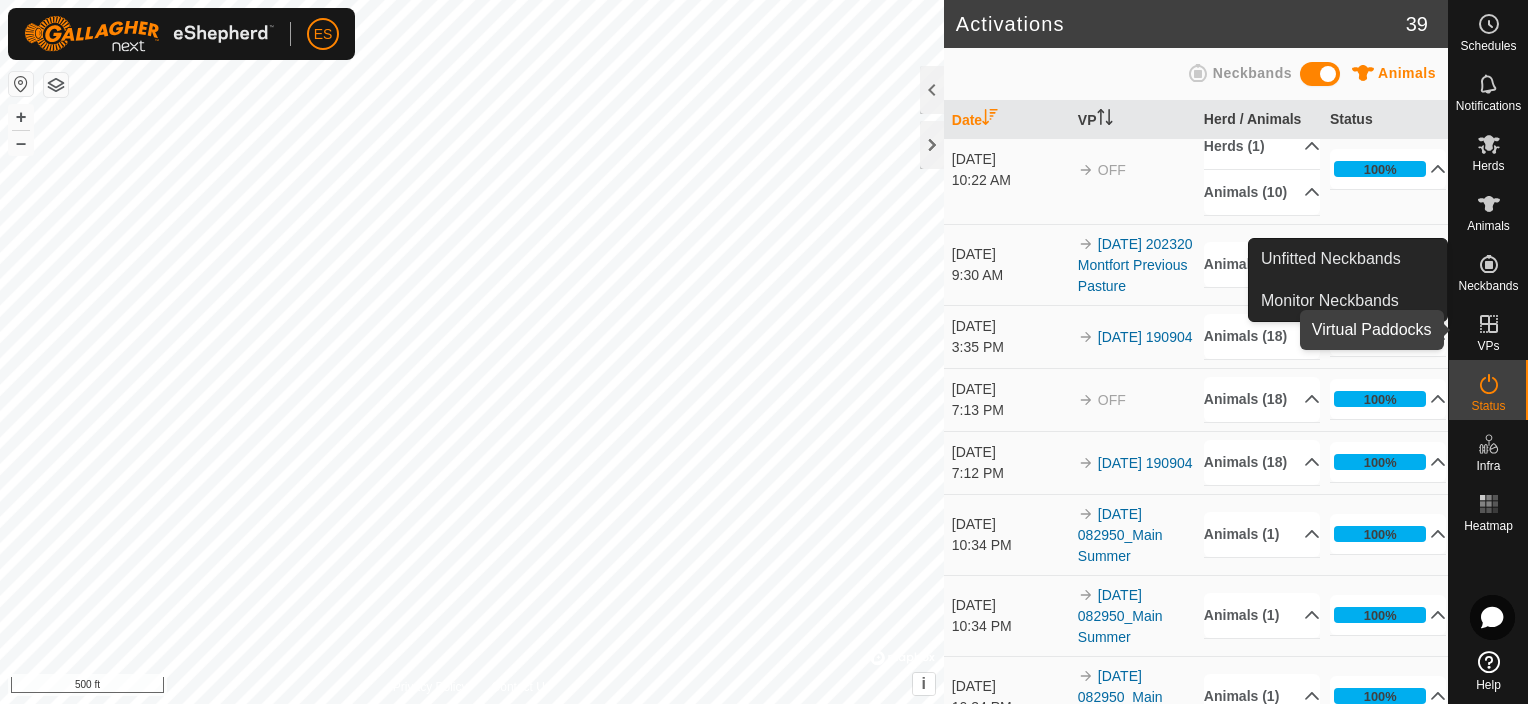 click 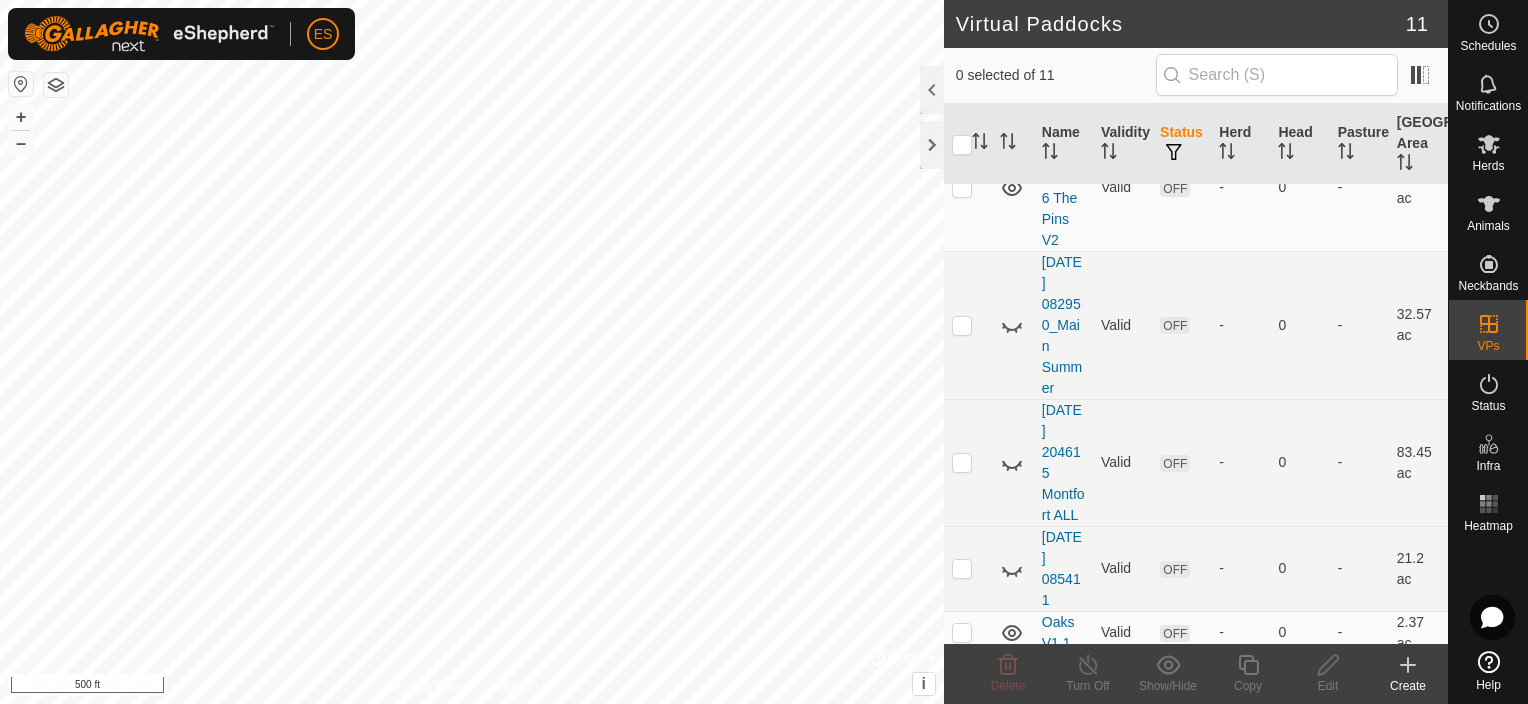 scroll, scrollTop: 392, scrollLeft: 0, axis: vertical 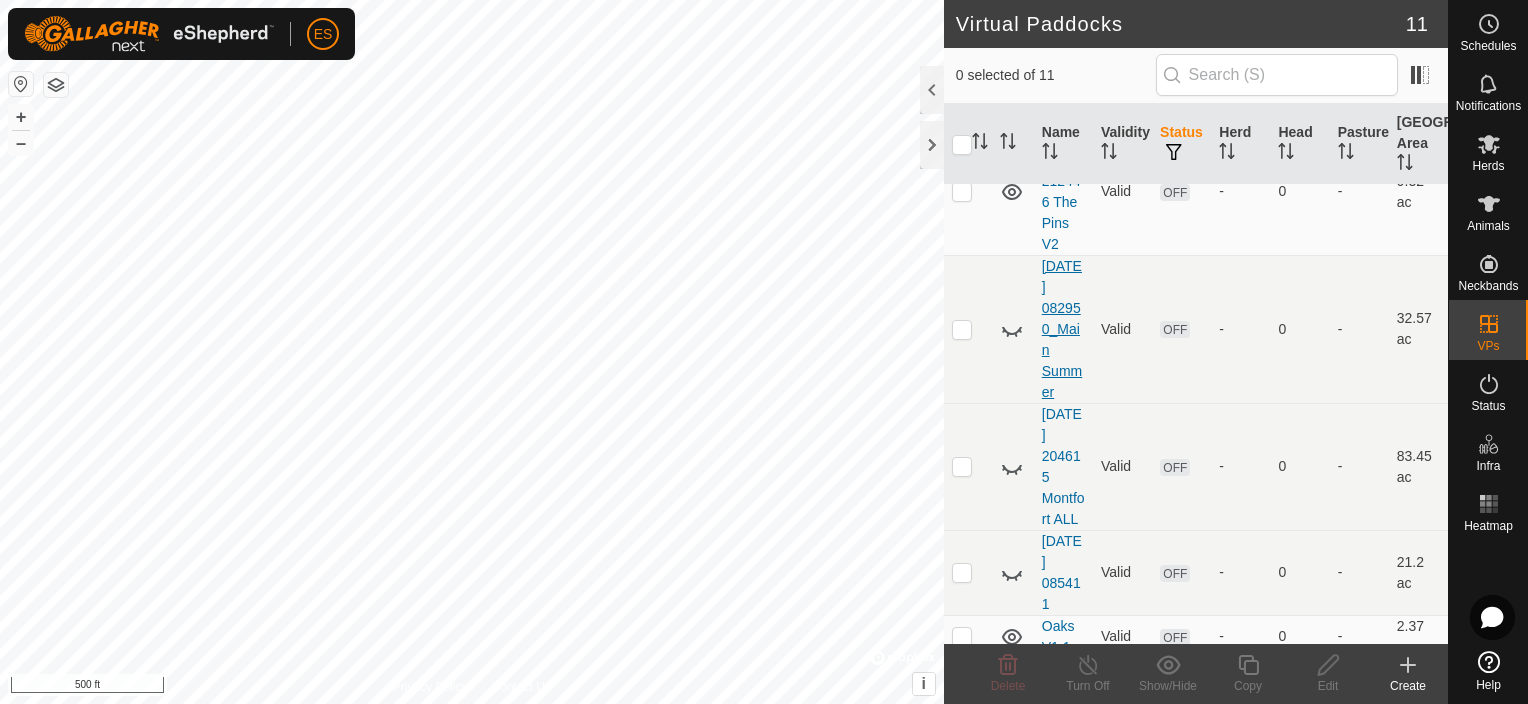 click on "[DATE] 082950_Main Summer" at bounding box center [1062, 329] 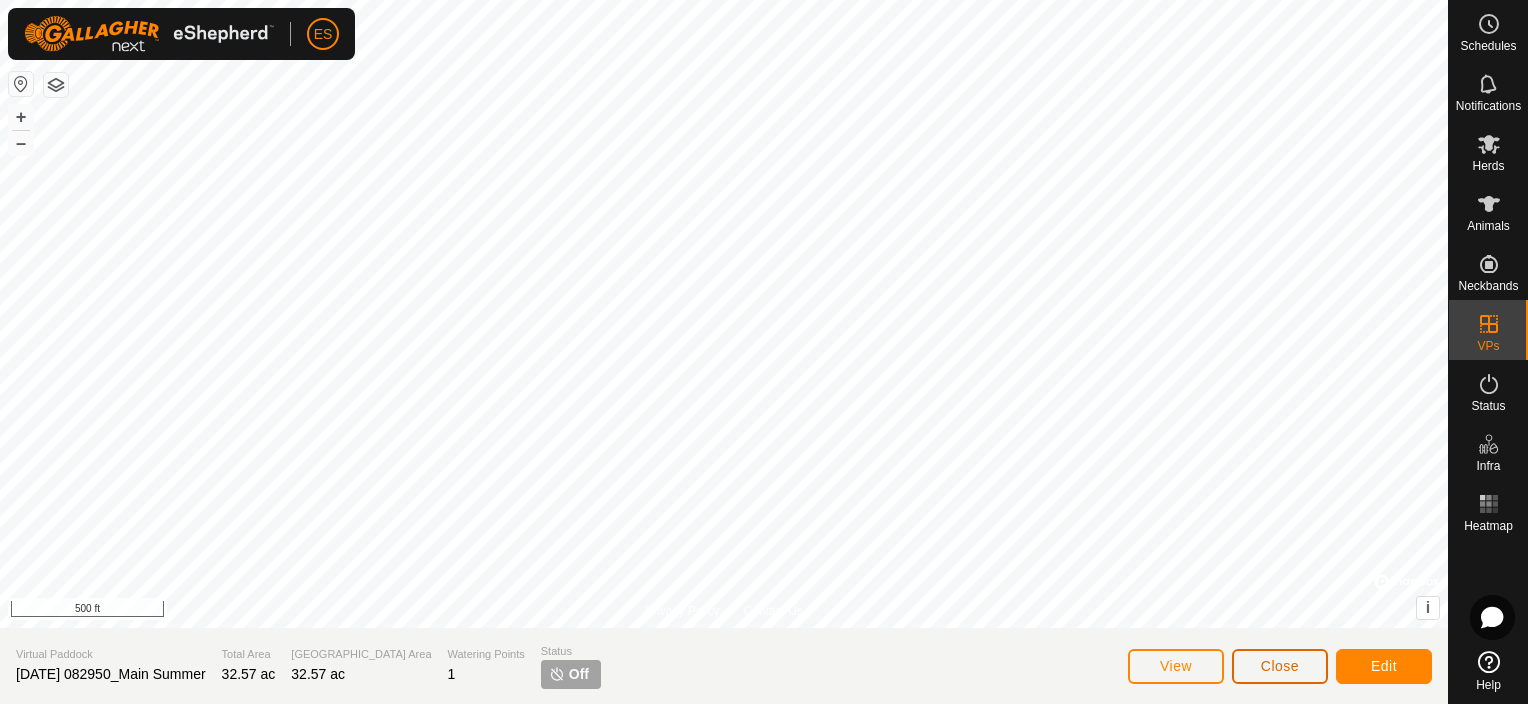 click on "Close" 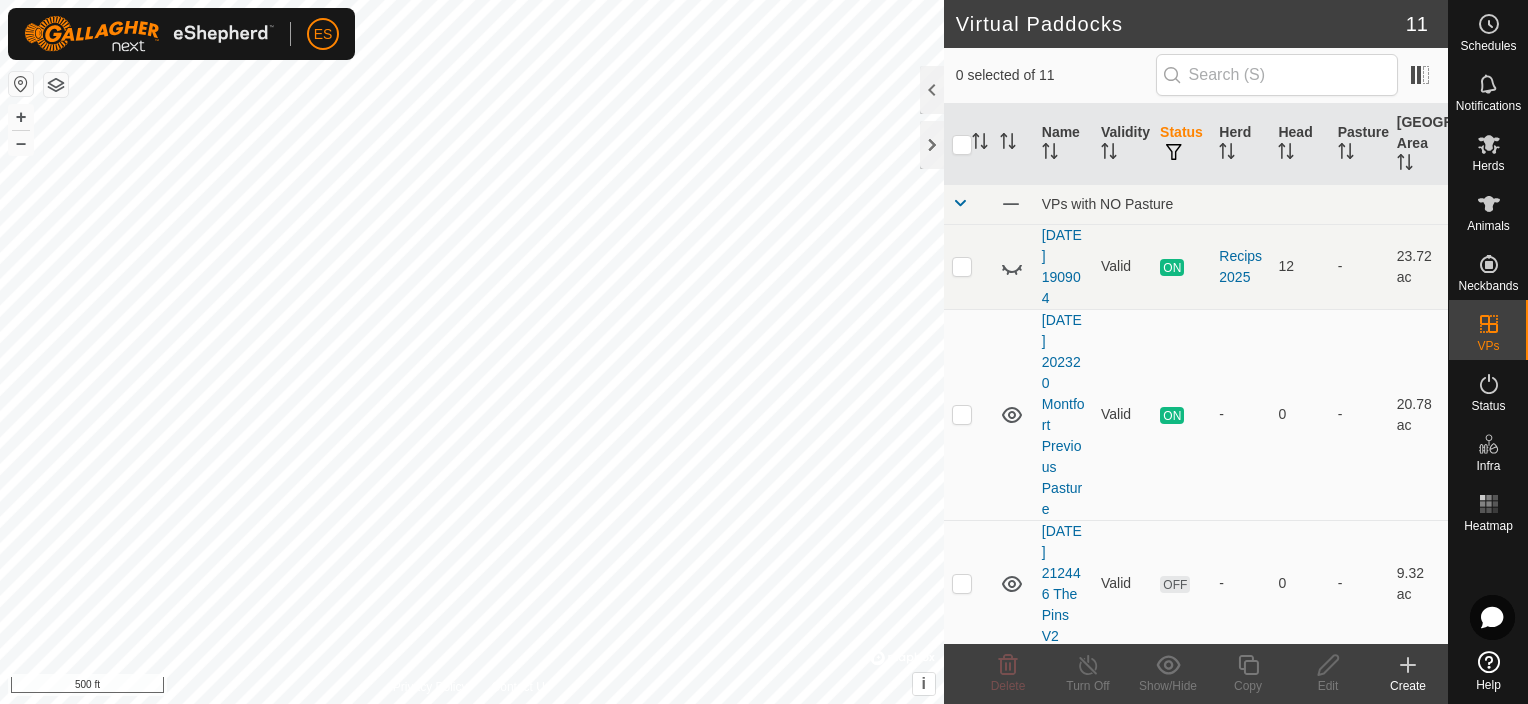 click 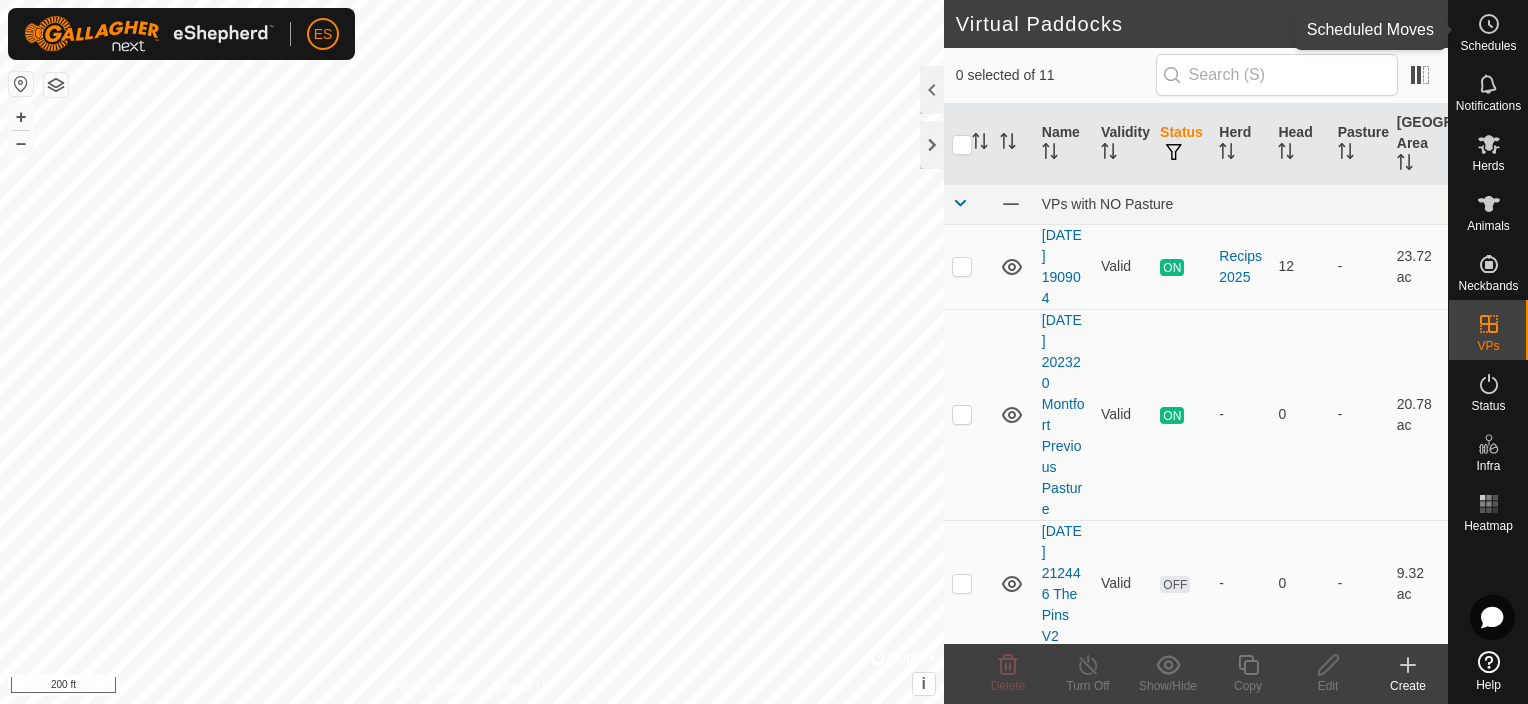 click on "Schedules" at bounding box center (1488, 30) 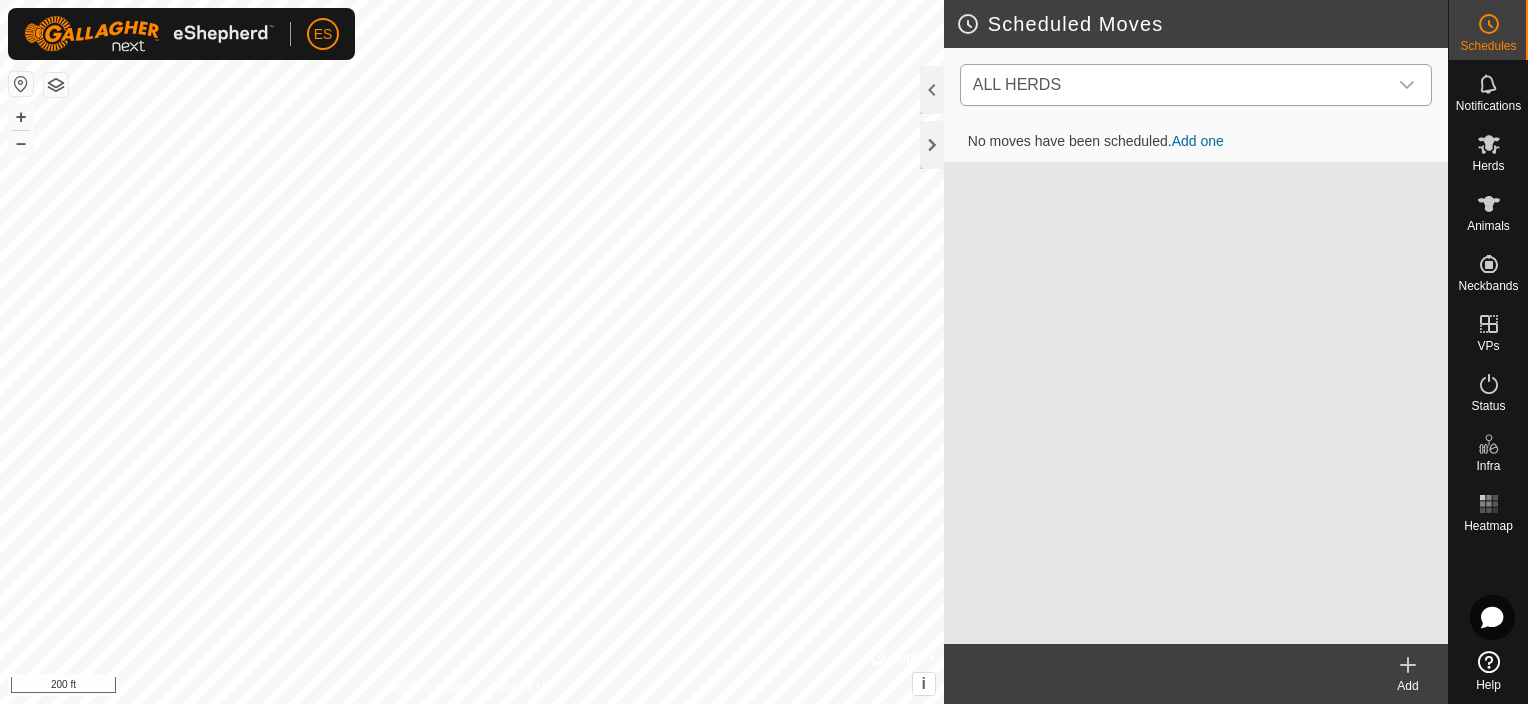 click 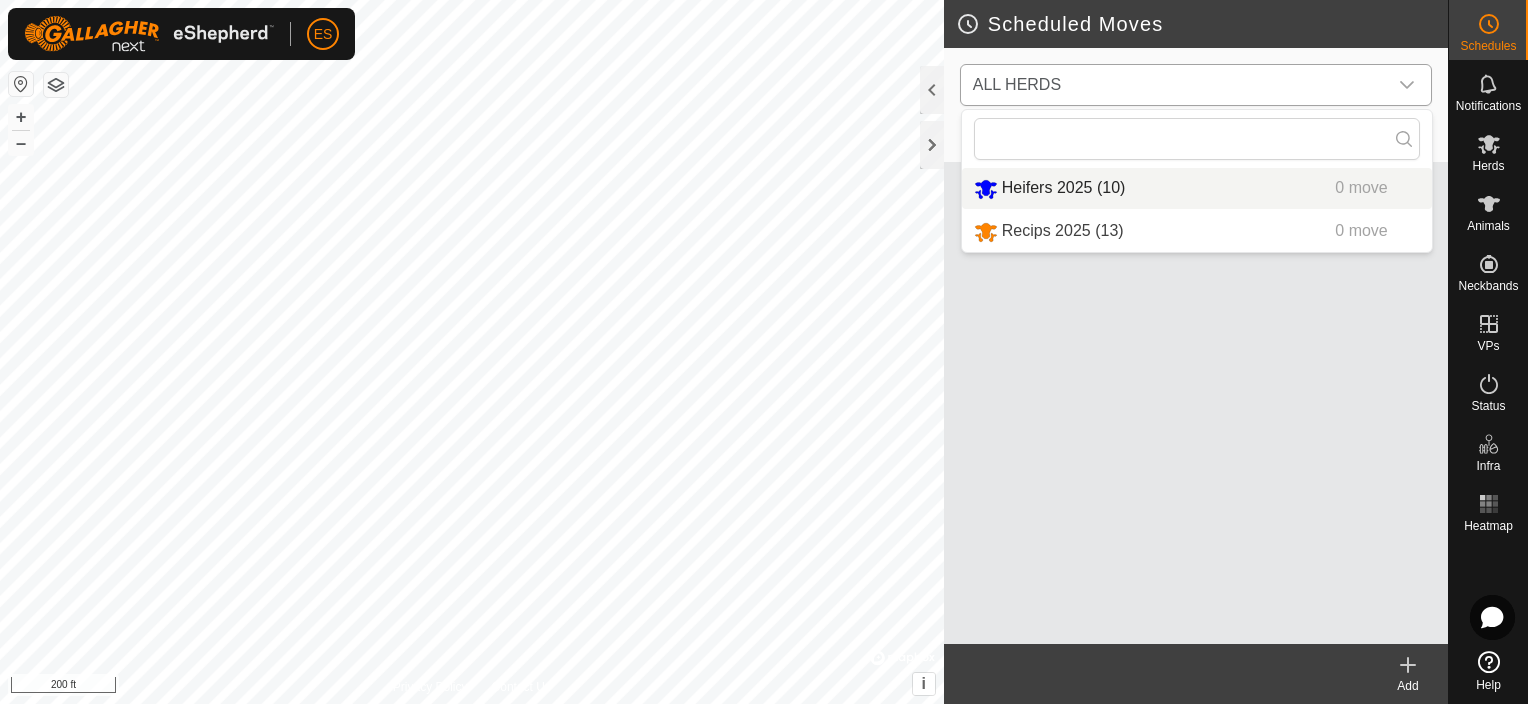 click on "Heifers 2025 (10) 0 move" at bounding box center (1197, 188) 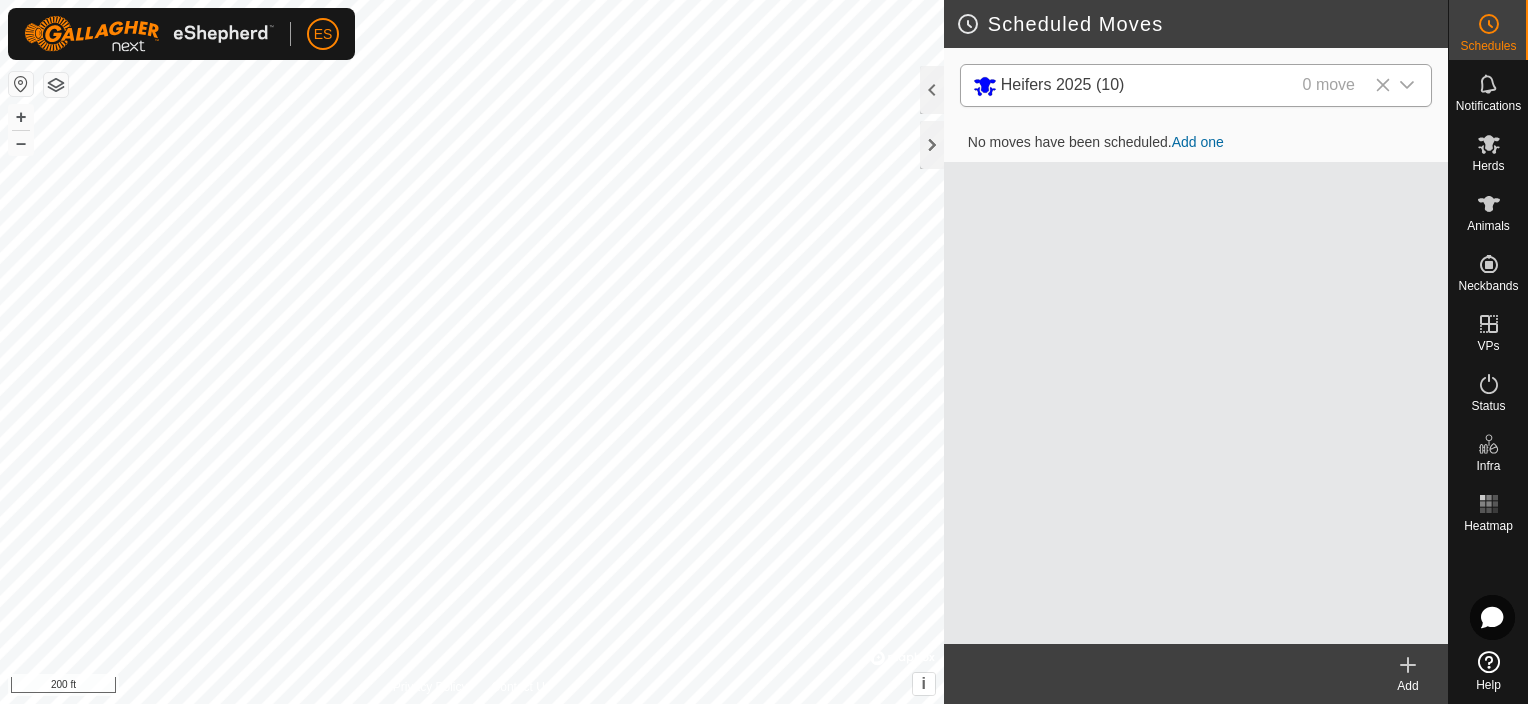 click on "No moves have been scheduled.   Add one" at bounding box center [1196, 143] 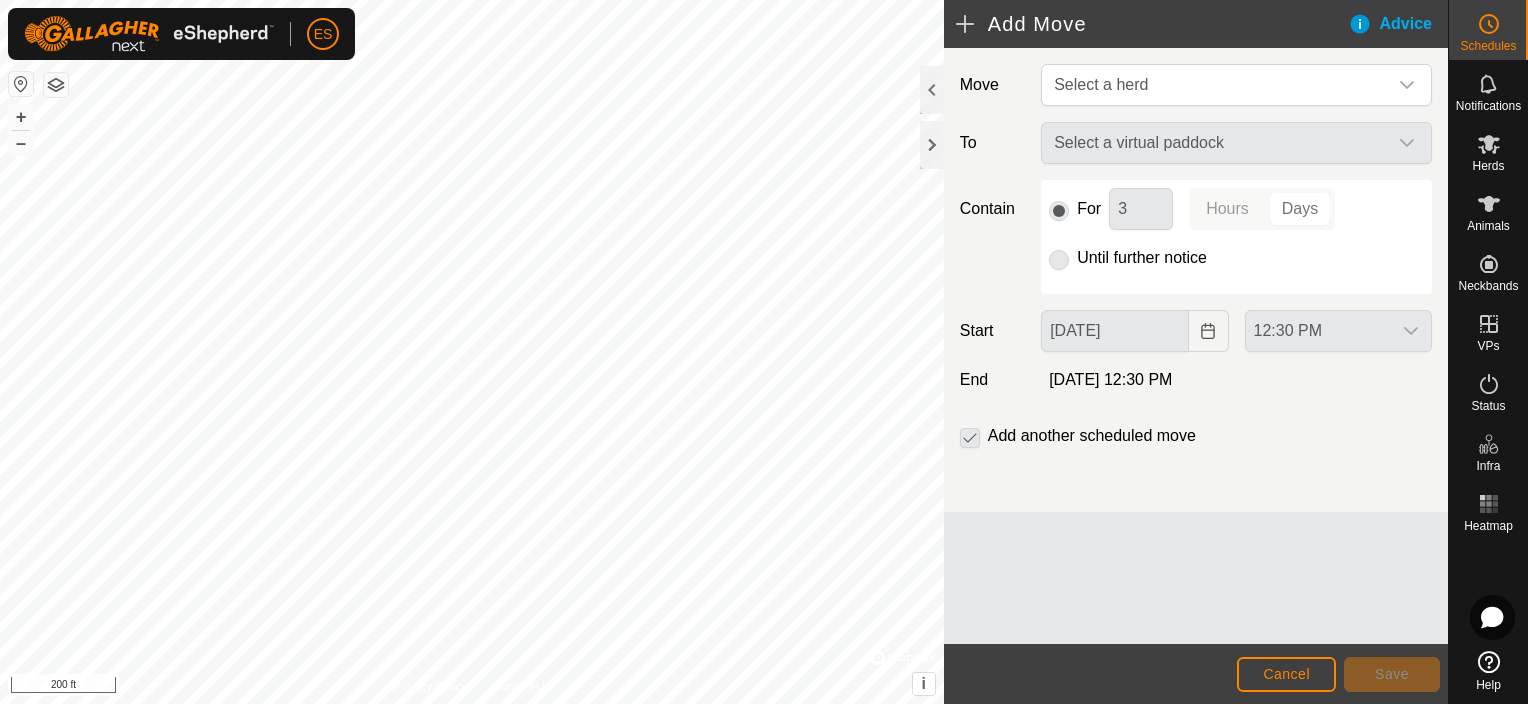 click on "Select a virtual paddock" 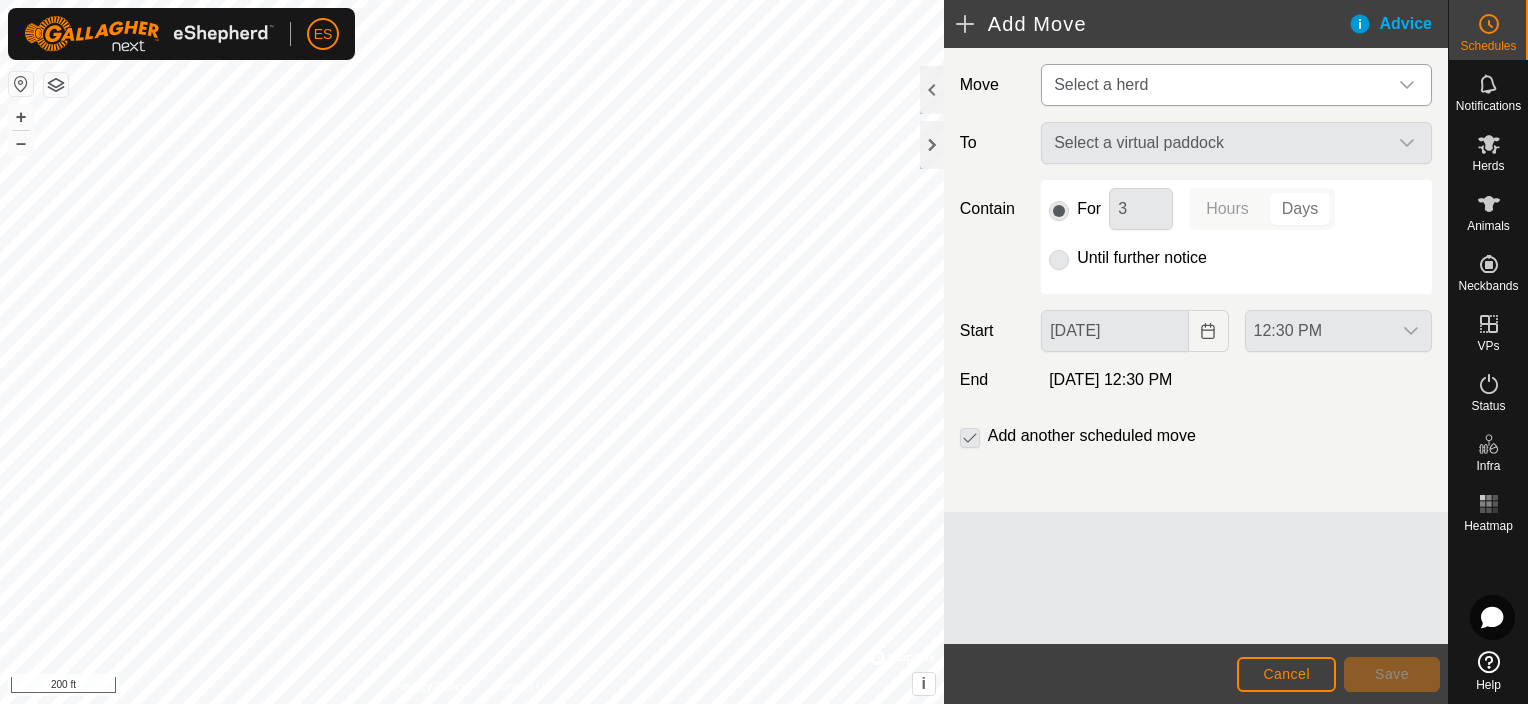 click 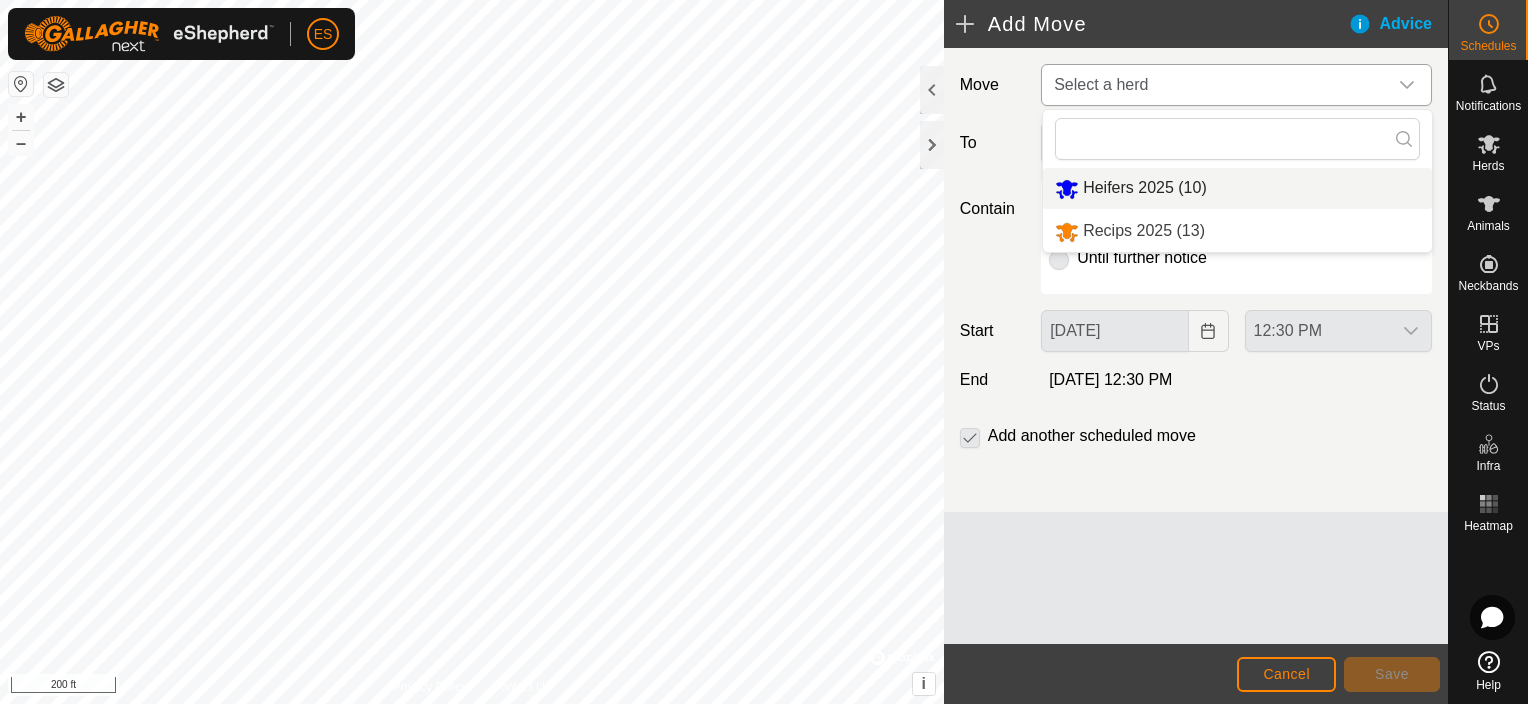 click on "Heifers 2025 (10)" at bounding box center (1237, 188) 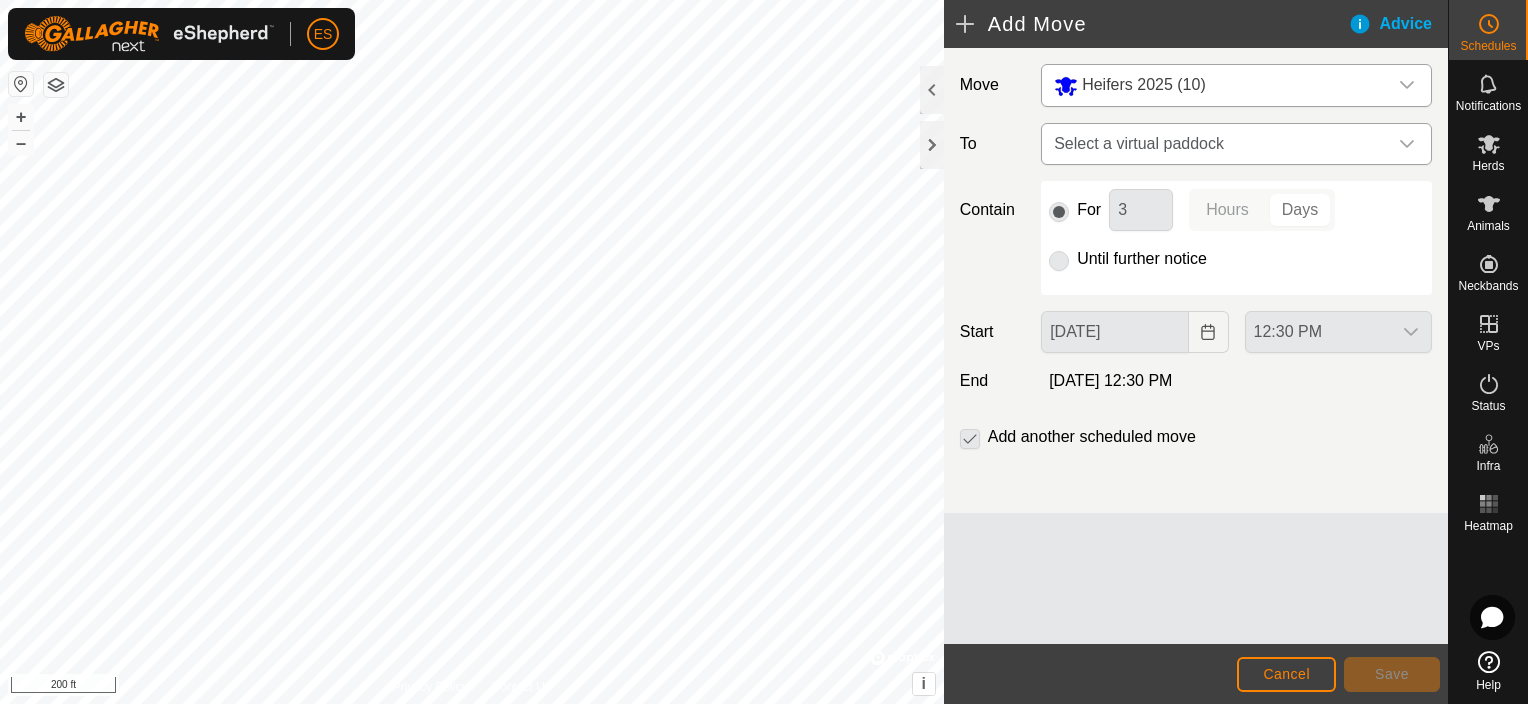 click 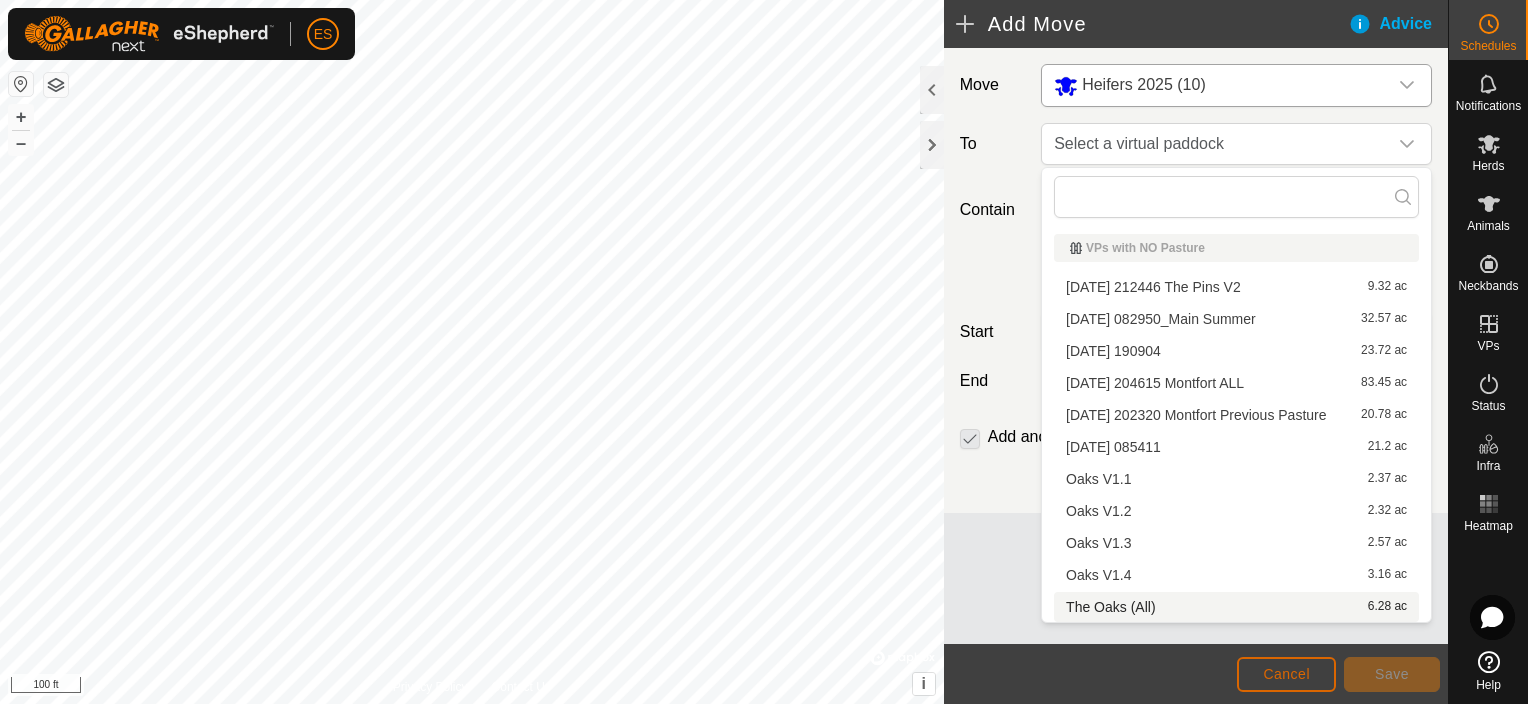 click on "Cancel" 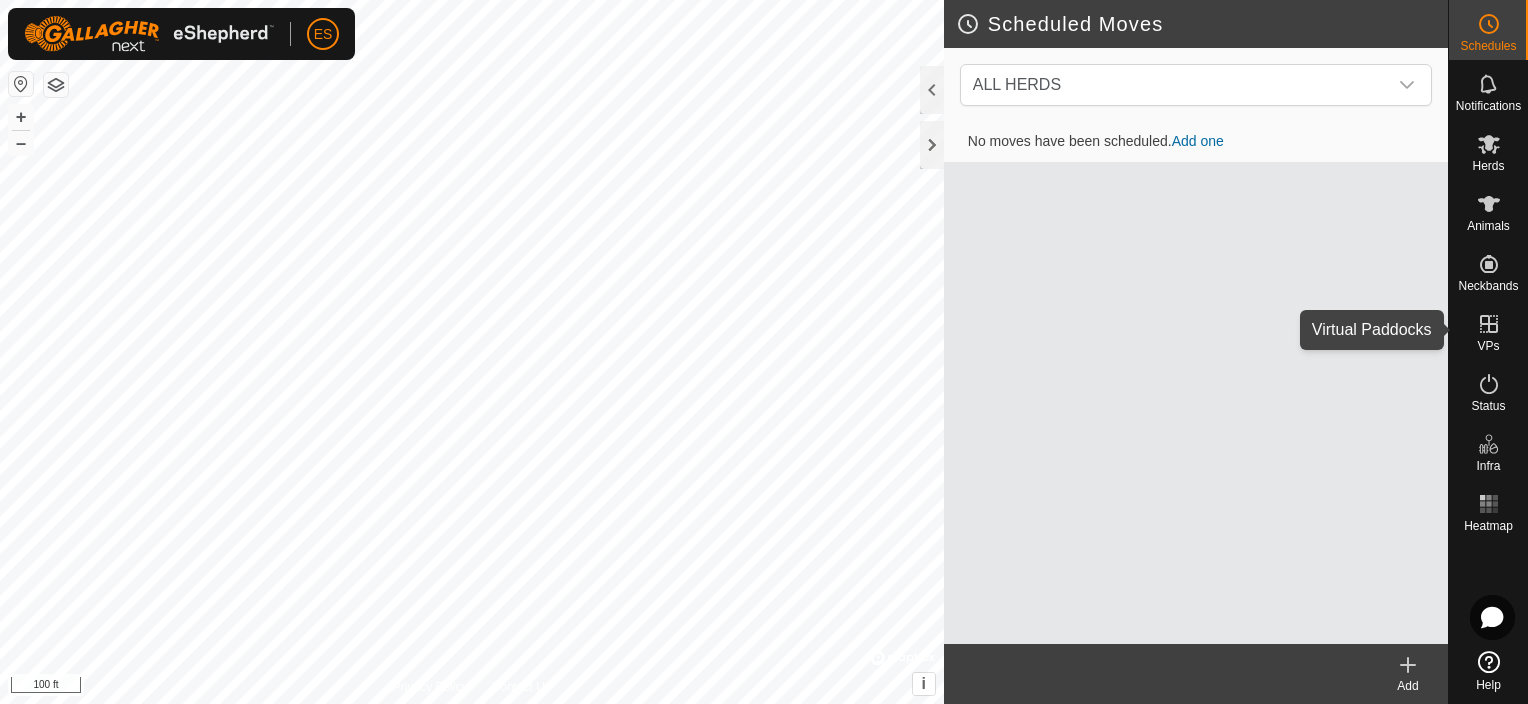 click 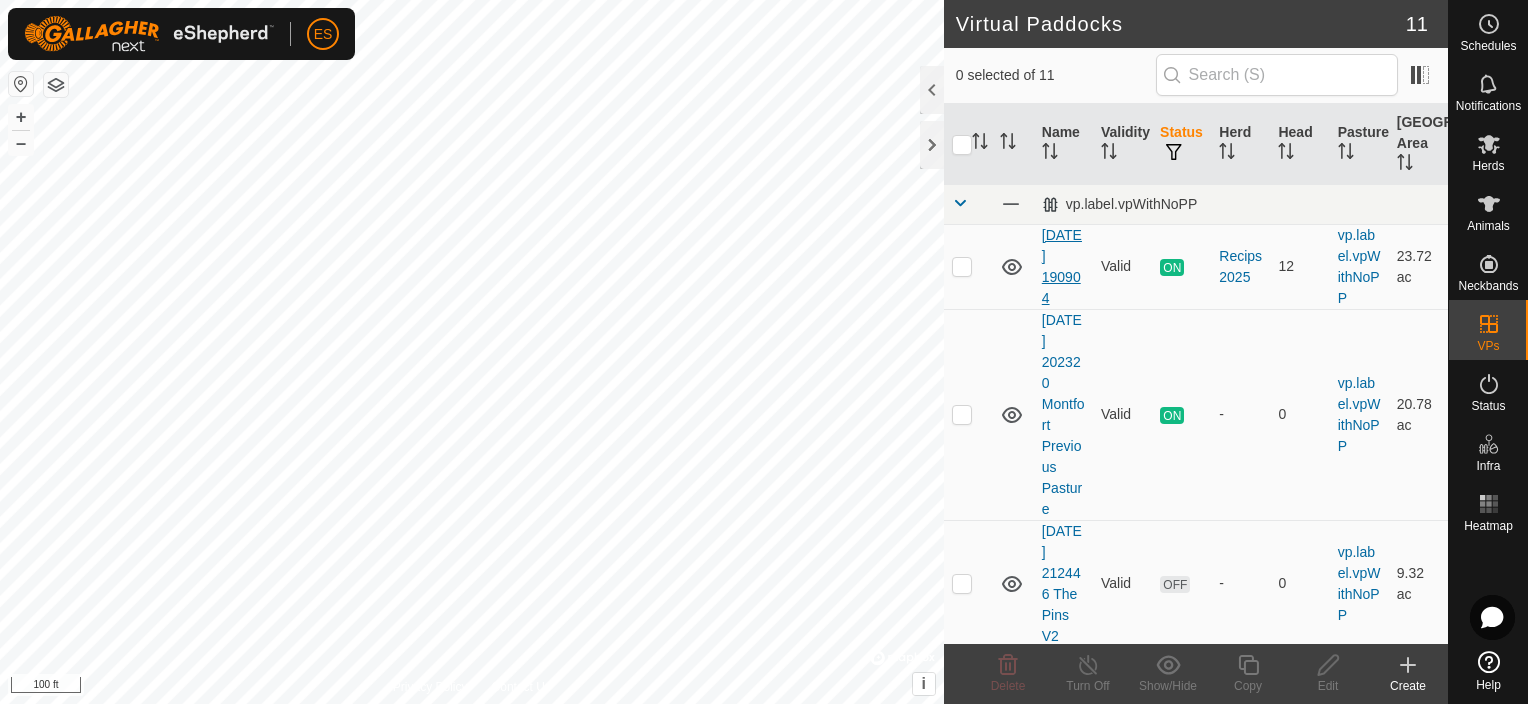 click on "[DATE] 190904" at bounding box center [1062, 266] 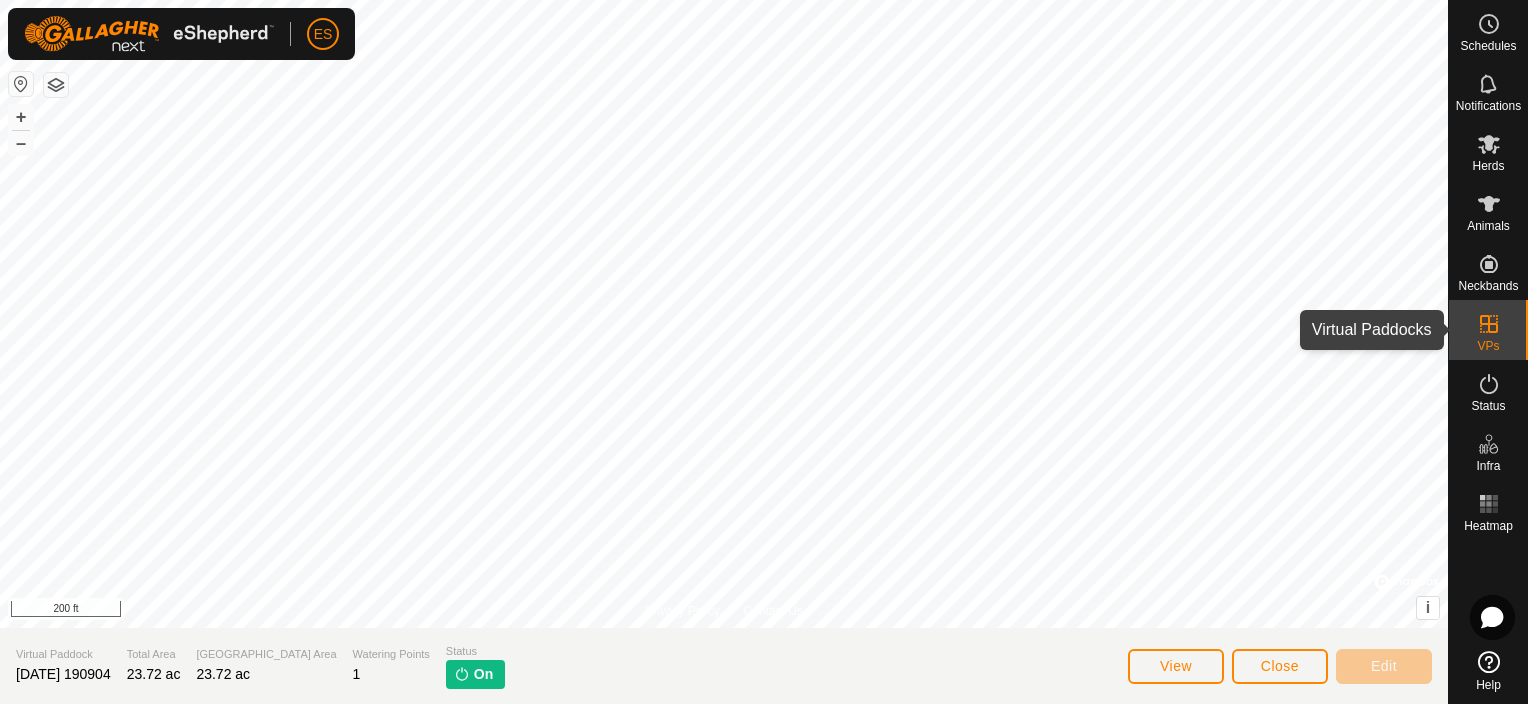 click 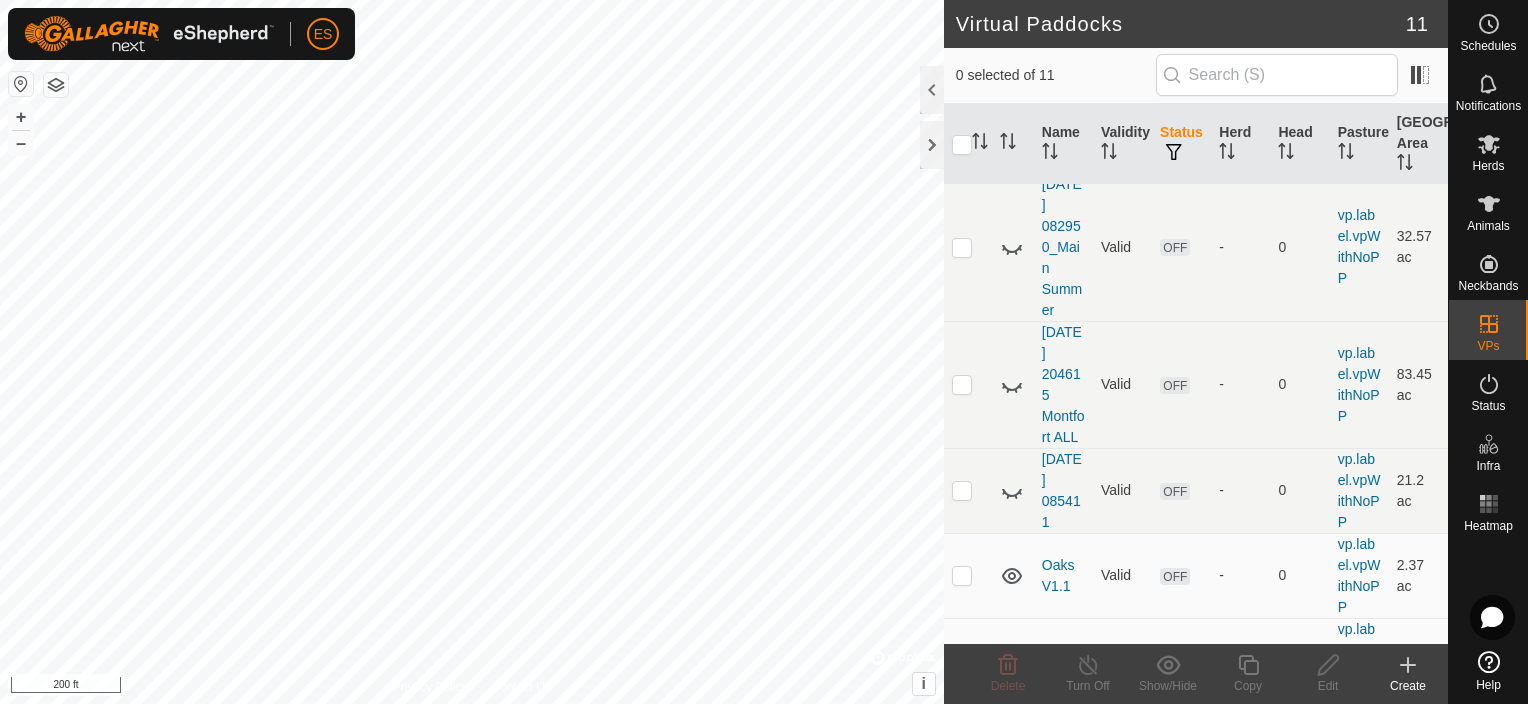 scroll, scrollTop: 475, scrollLeft: 0, axis: vertical 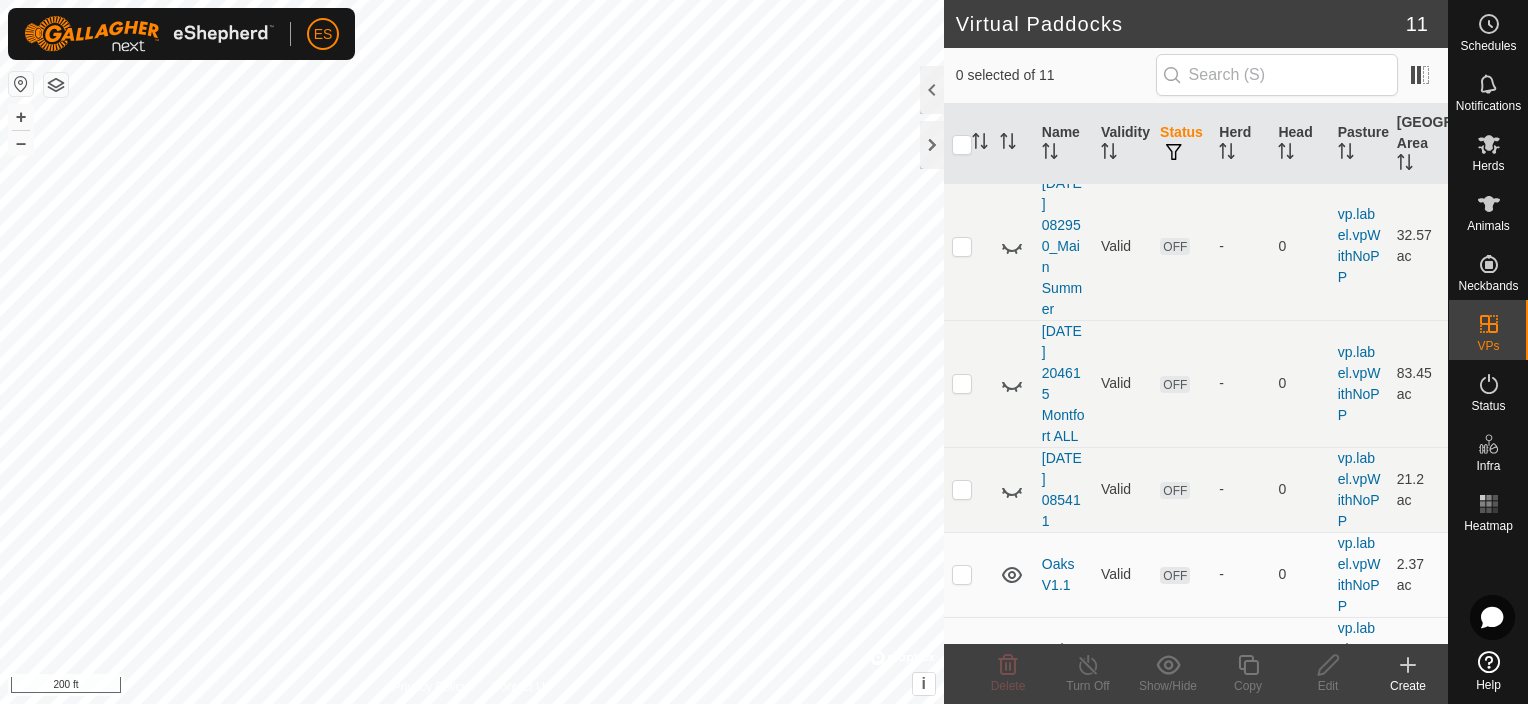 click 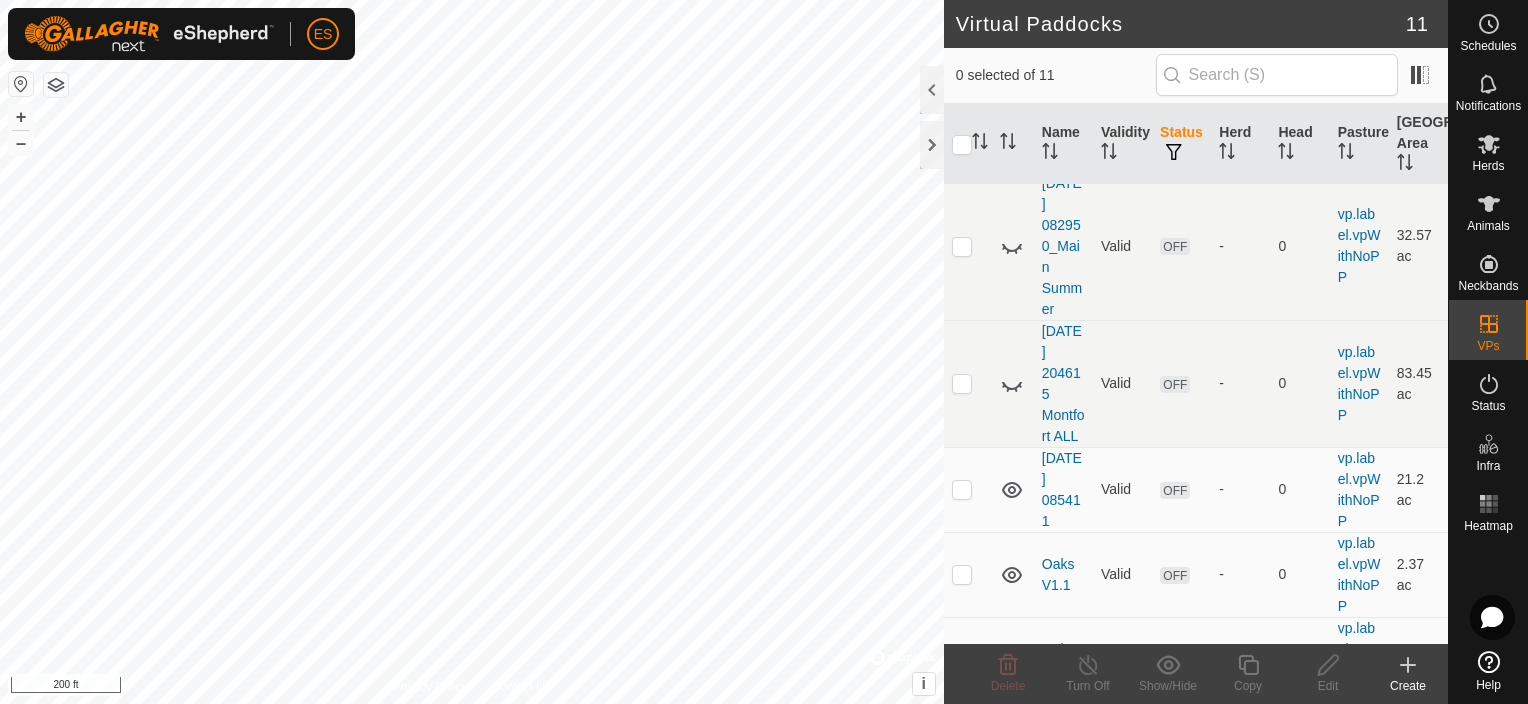 click 